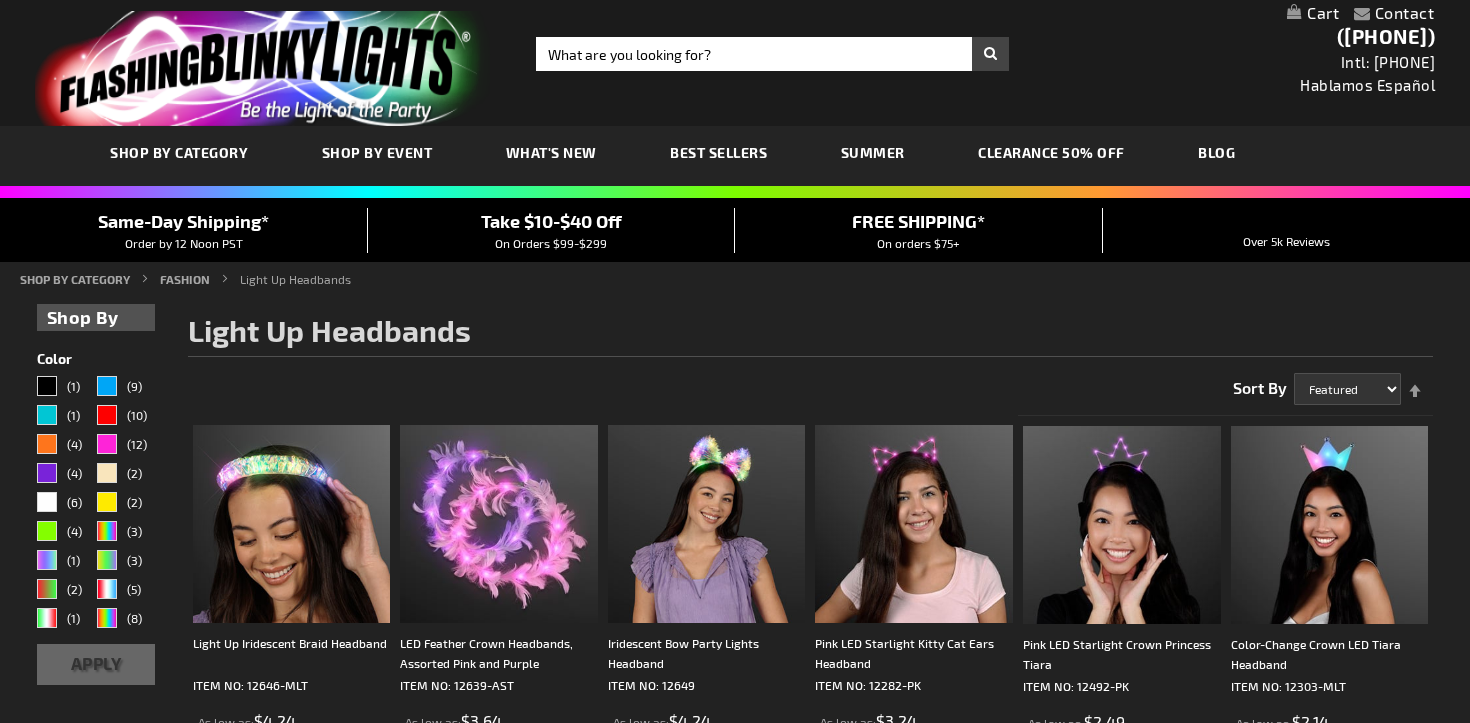 scroll, scrollTop: 0, scrollLeft: 0, axis: both 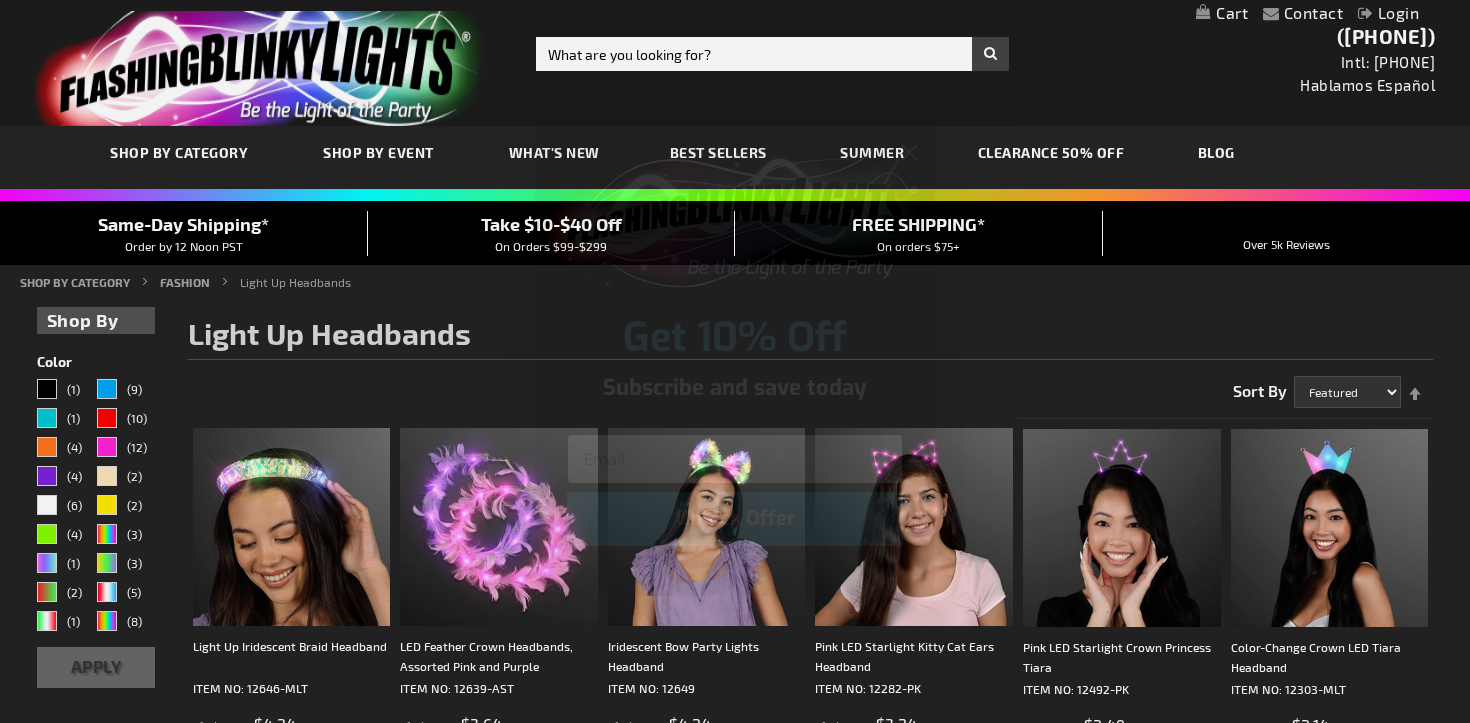 click at bounding box center (735, 459) 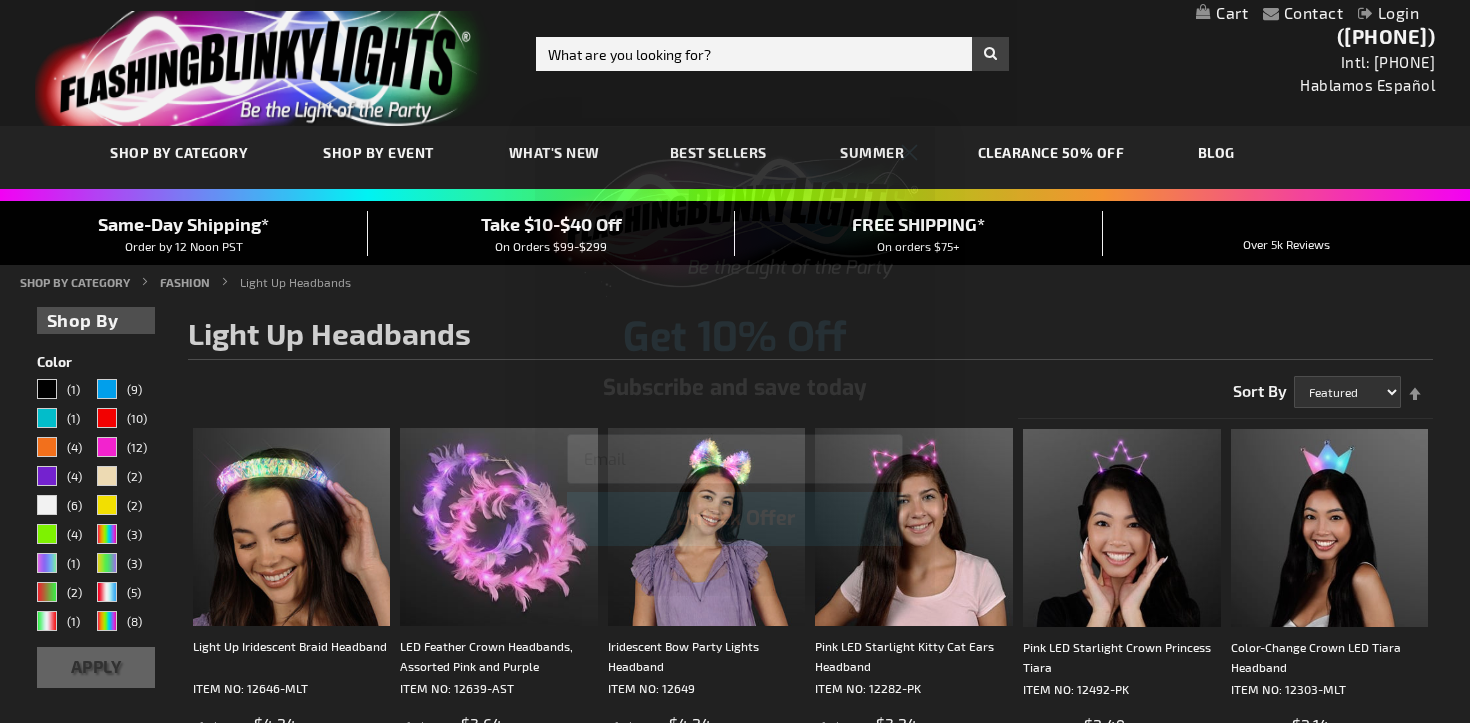 type on "alixkimberly@gmail.com" 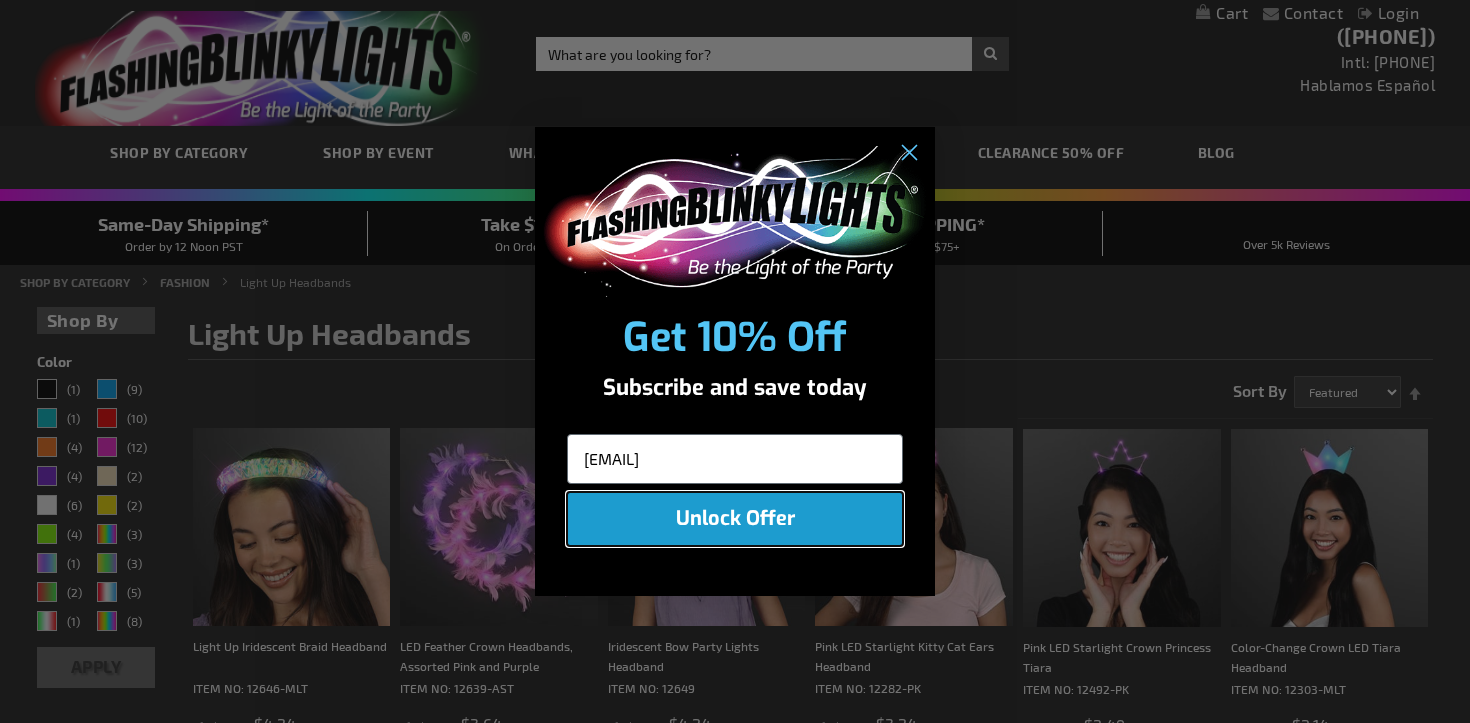 click on "Unlock Offer" at bounding box center (735, 519) 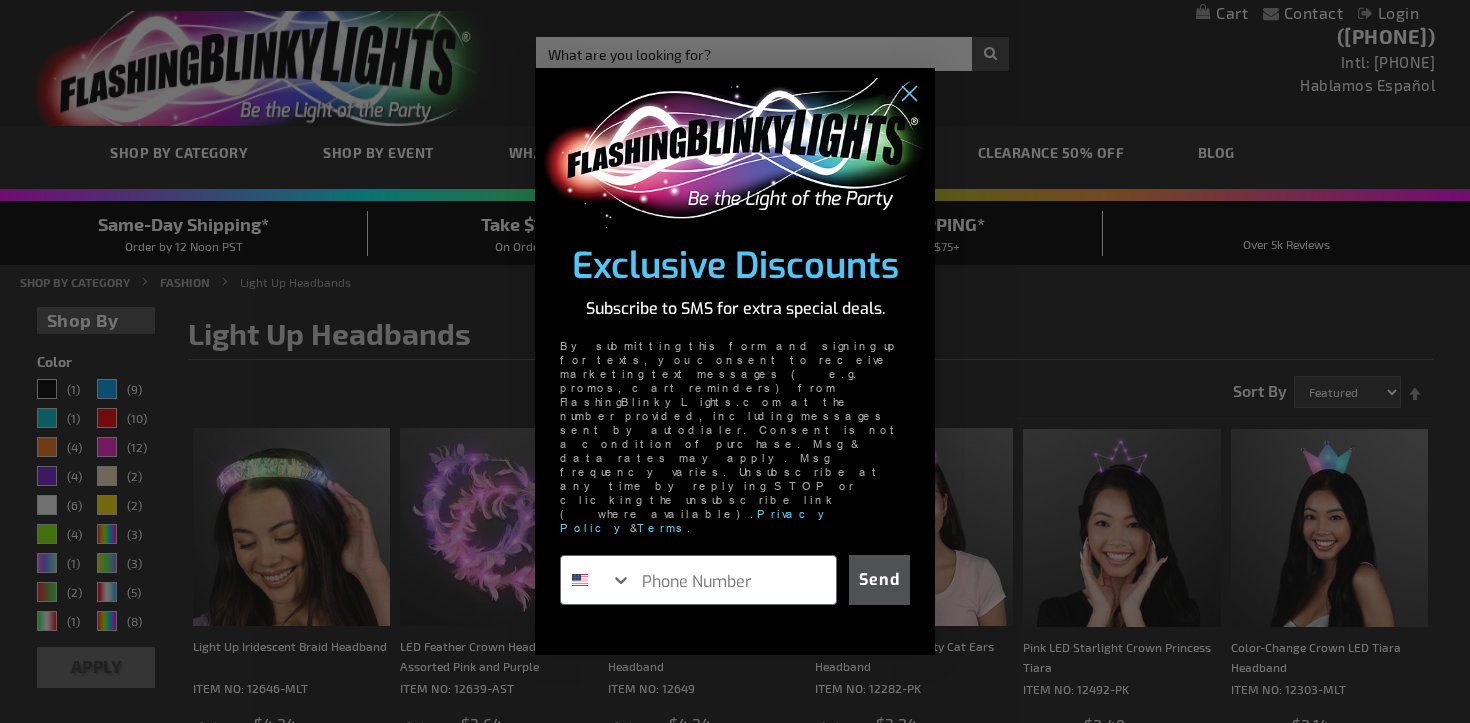 click at bounding box center (734, 580) 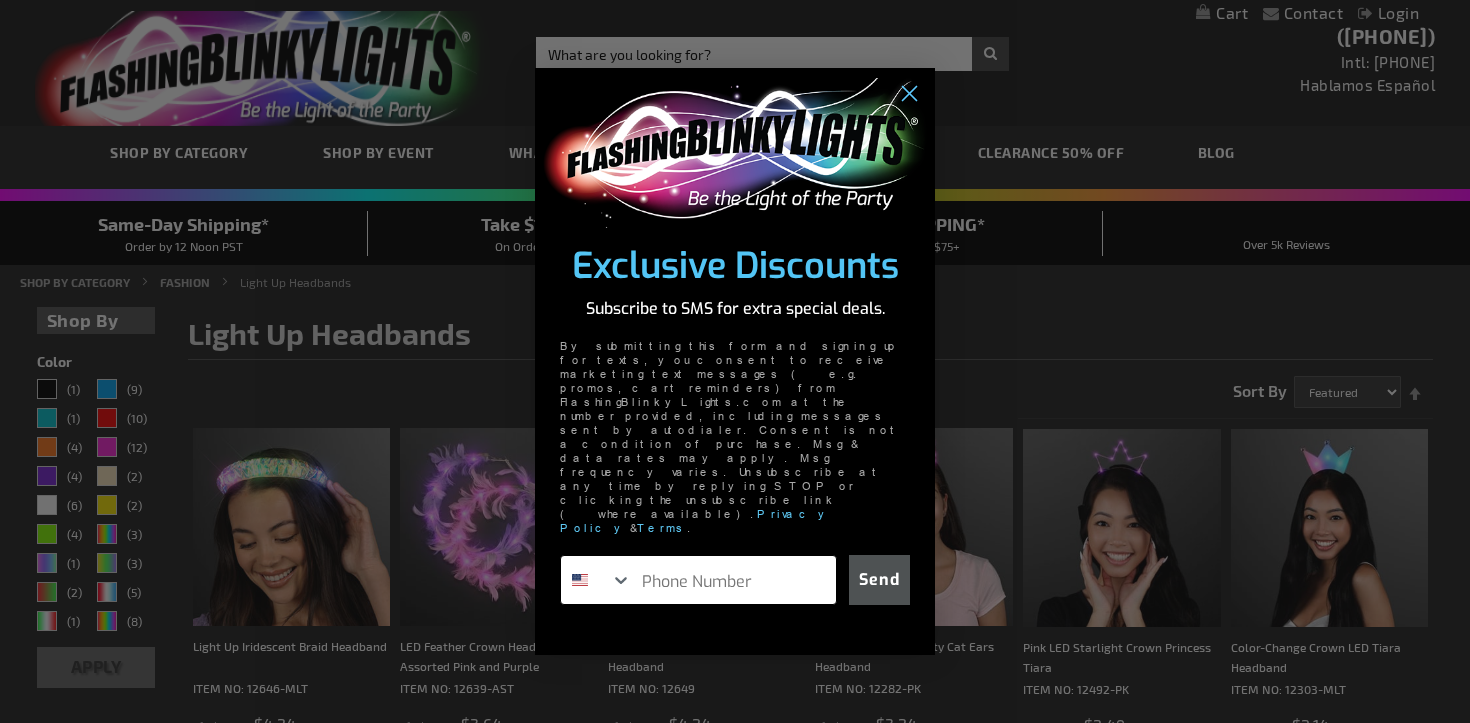type on "1-914-819-8067" 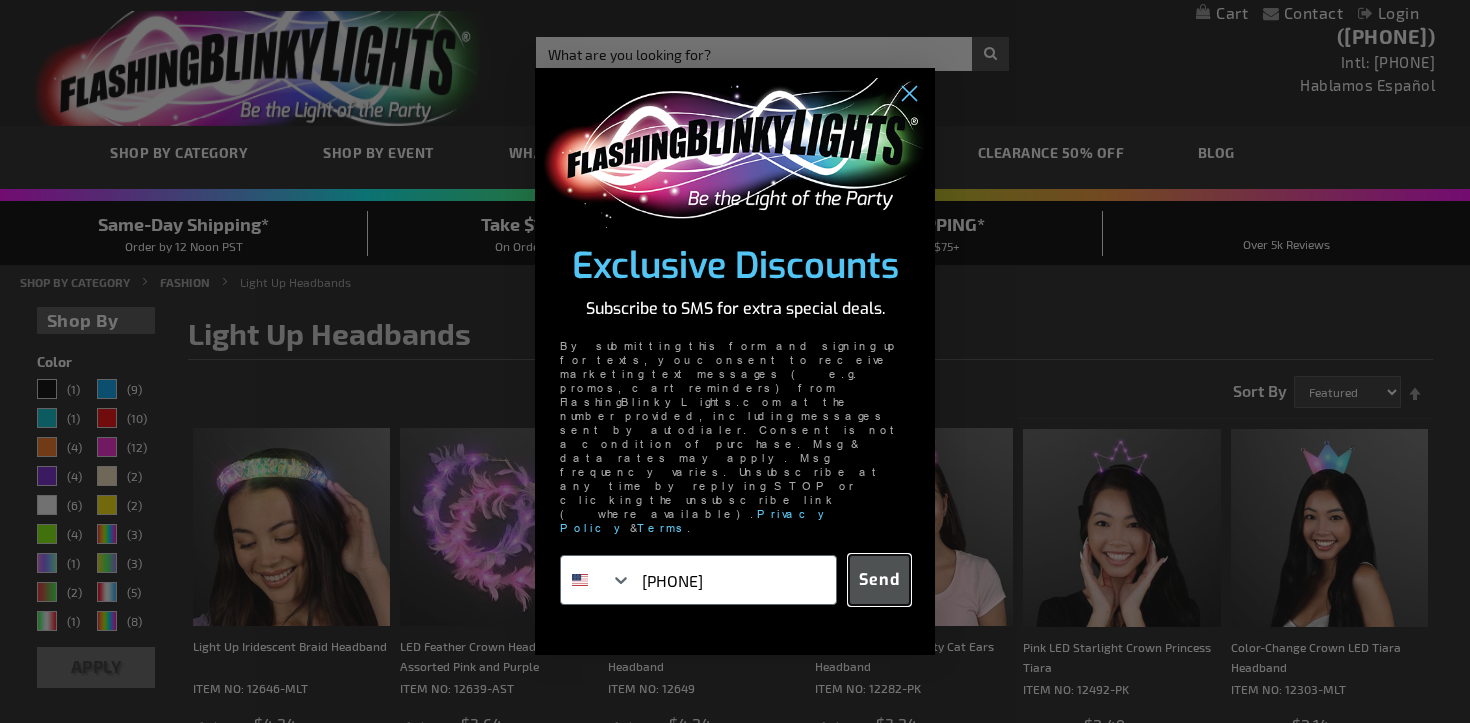 click on "Send" at bounding box center [879, 580] 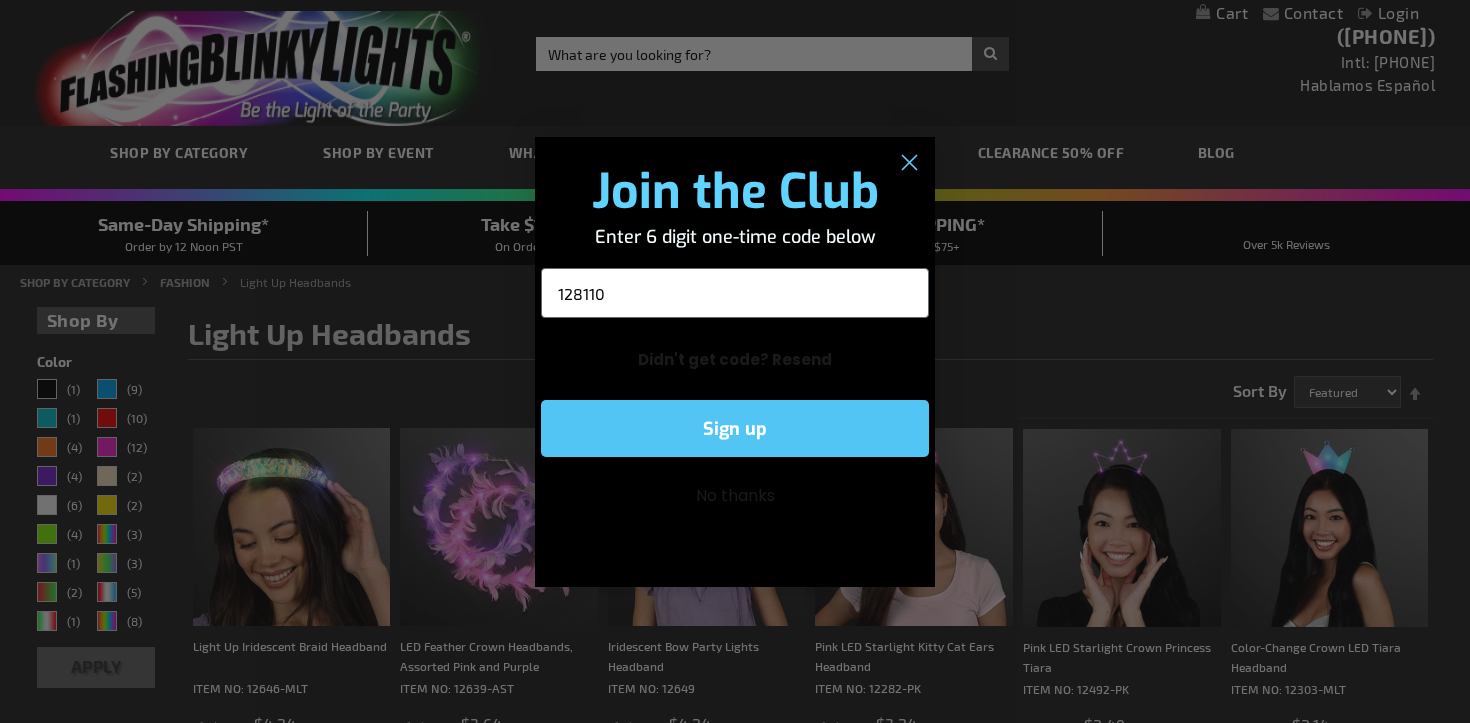 type on "128110" 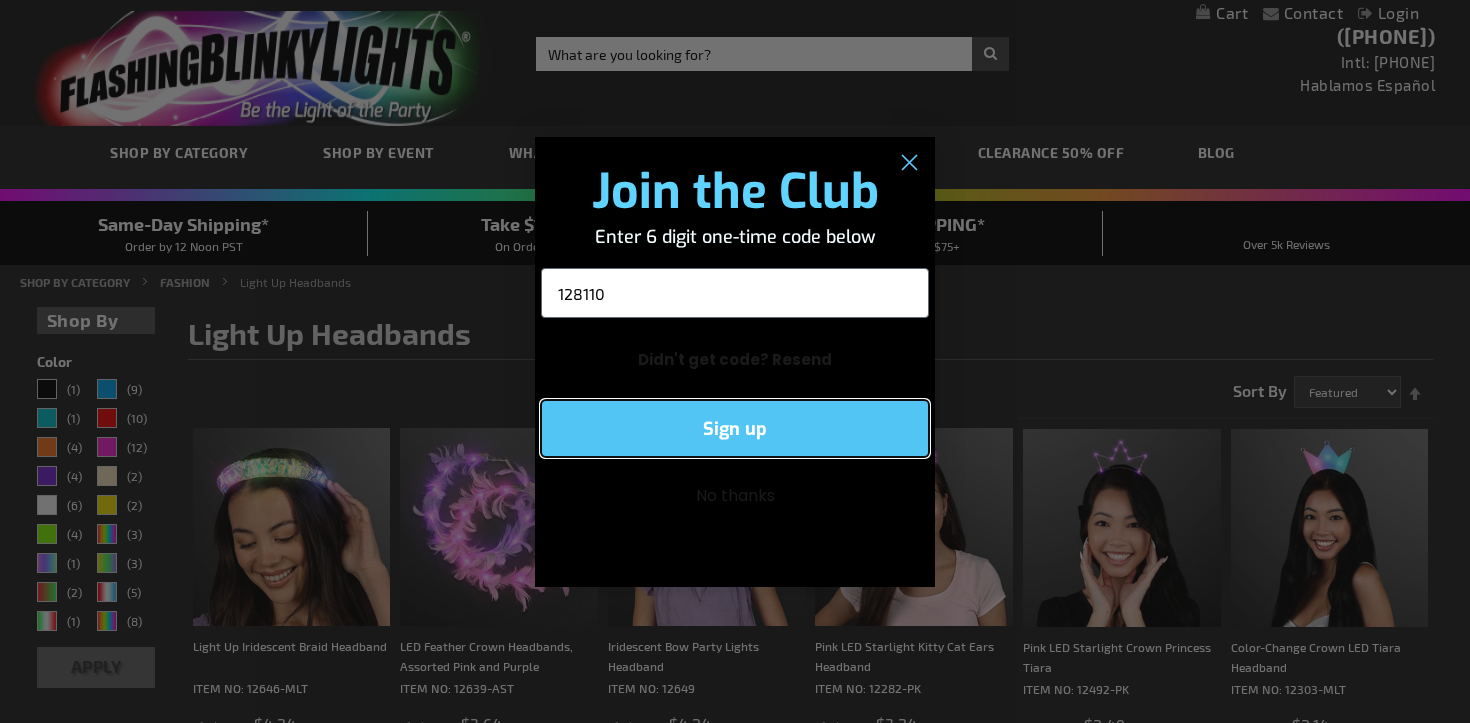 click on "Sign up" at bounding box center (735, 428) 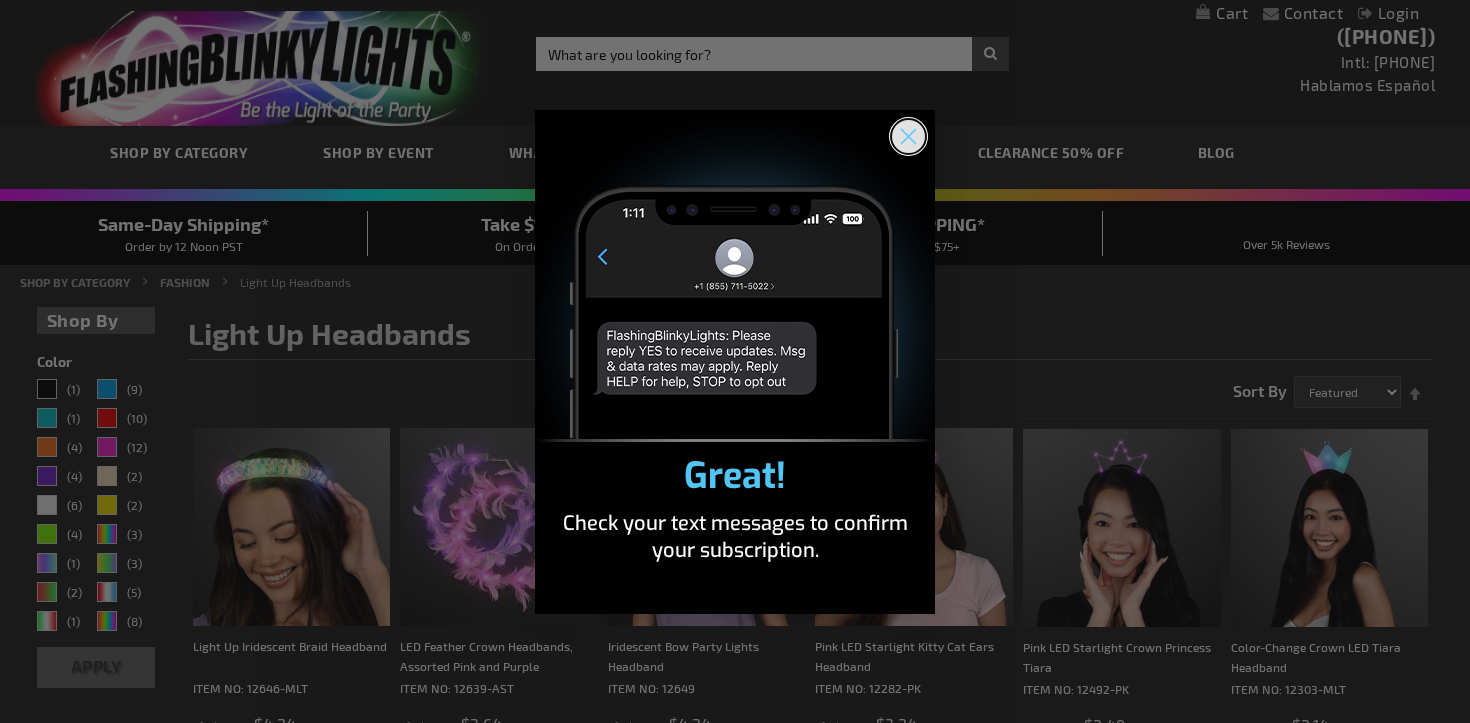 click 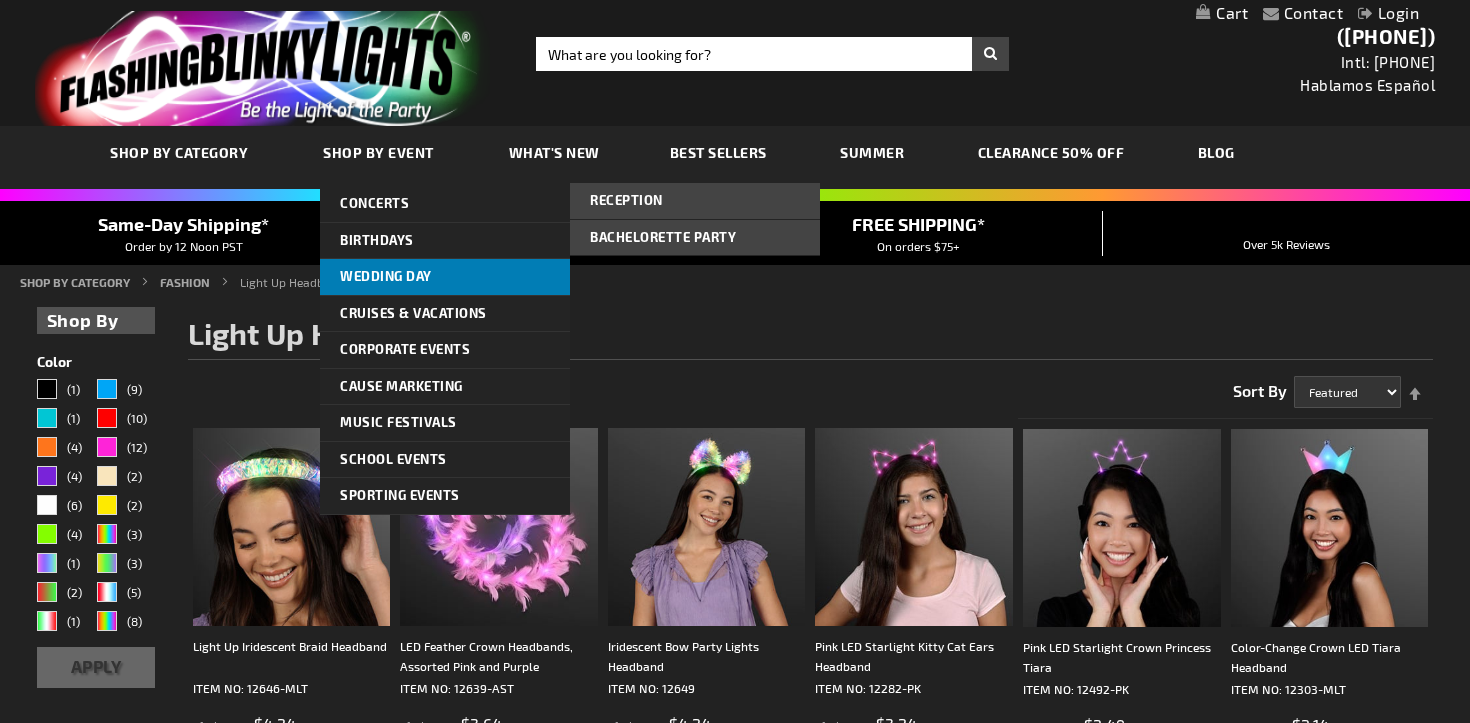 click on "Wedding Day" at bounding box center (445, 277) 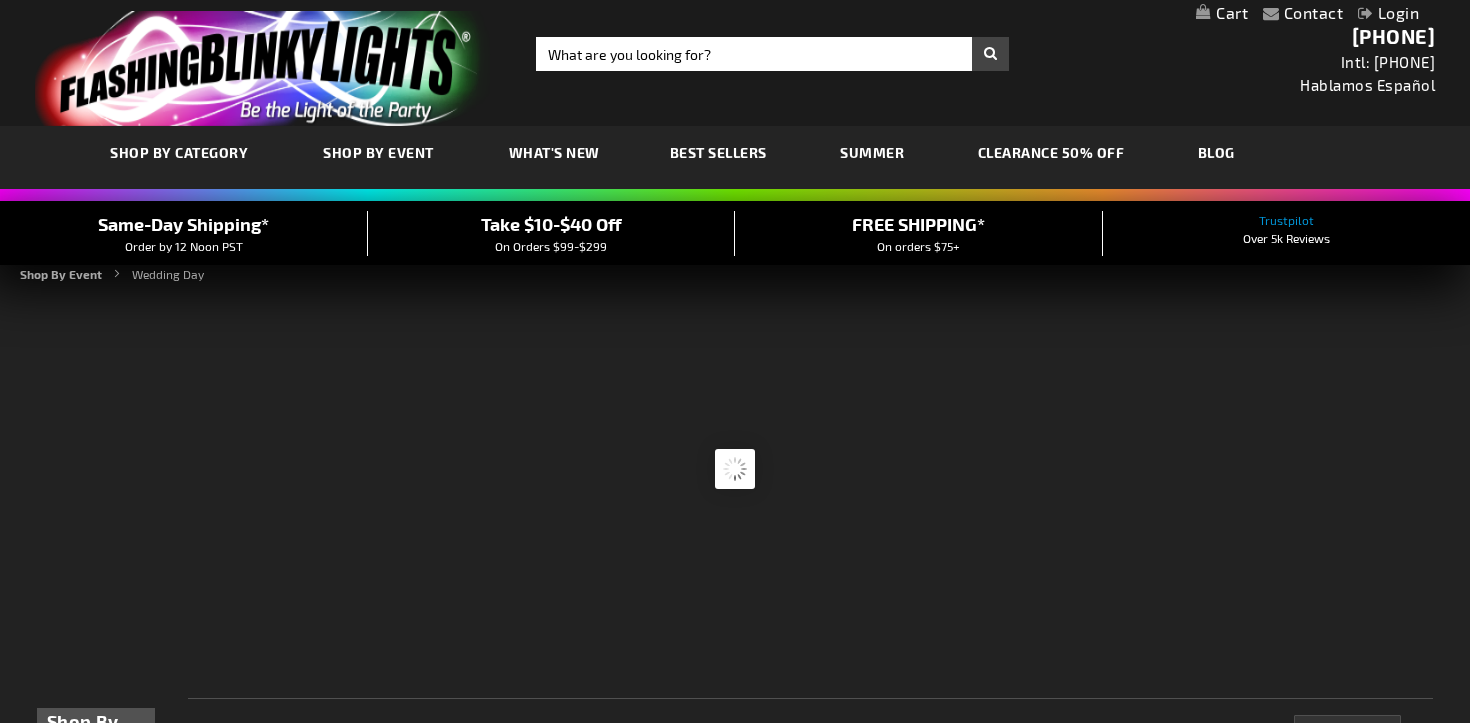 scroll, scrollTop: 0, scrollLeft: 0, axis: both 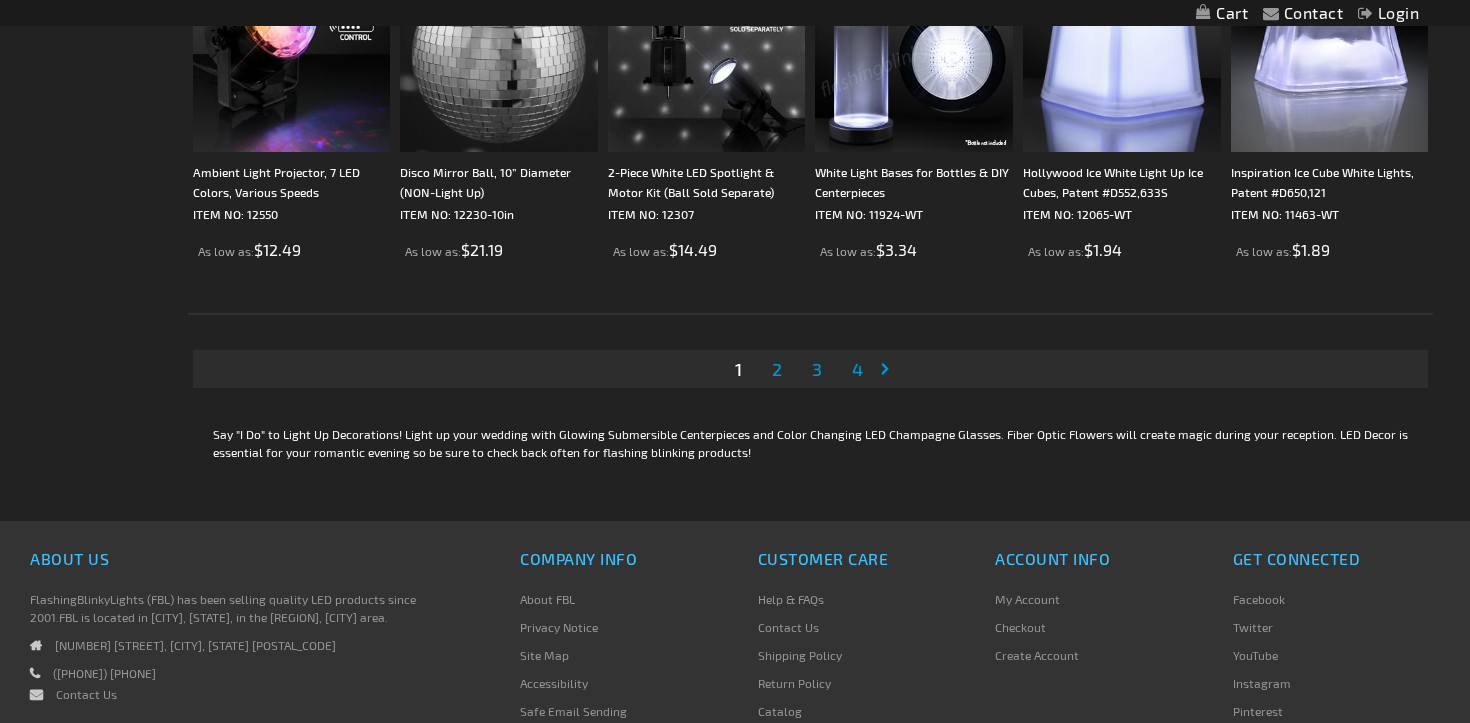 click on "2" at bounding box center [777, 369] 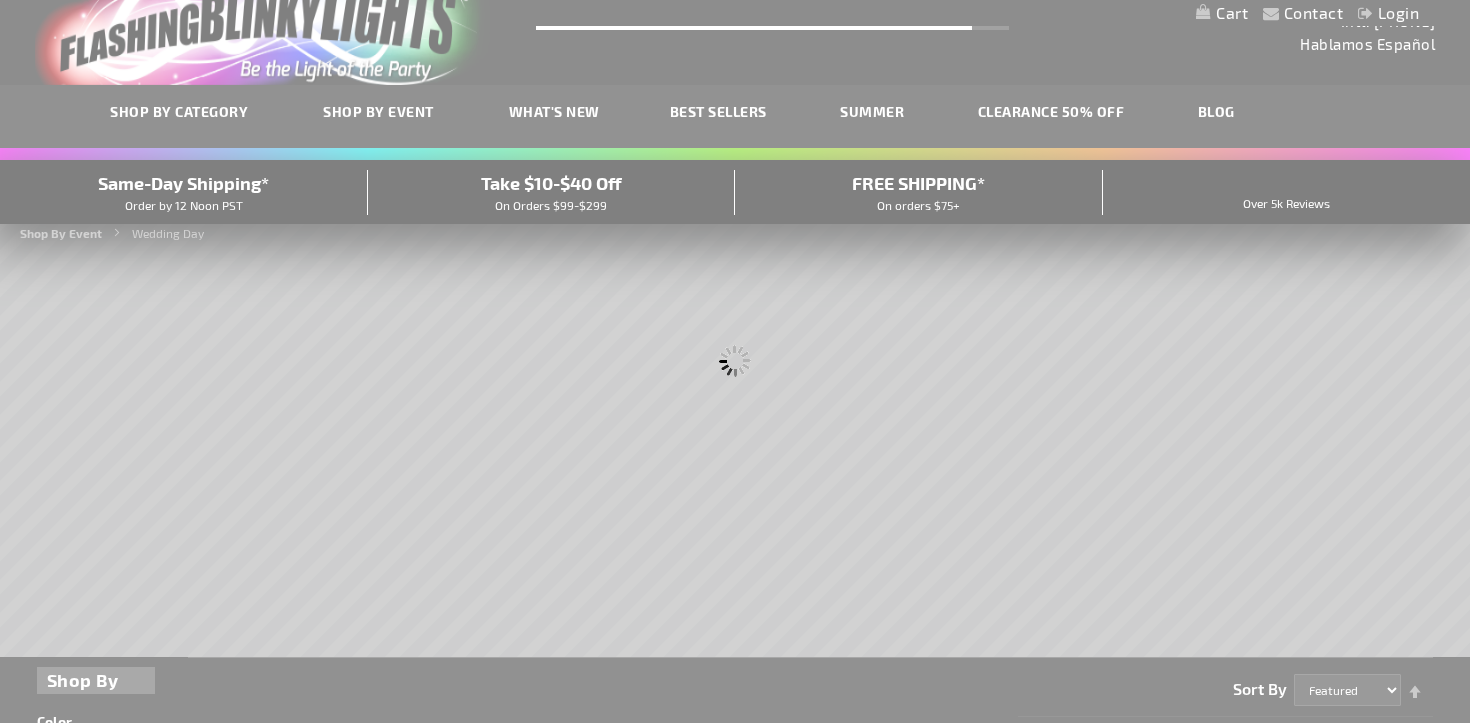 scroll, scrollTop: 0, scrollLeft: 0, axis: both 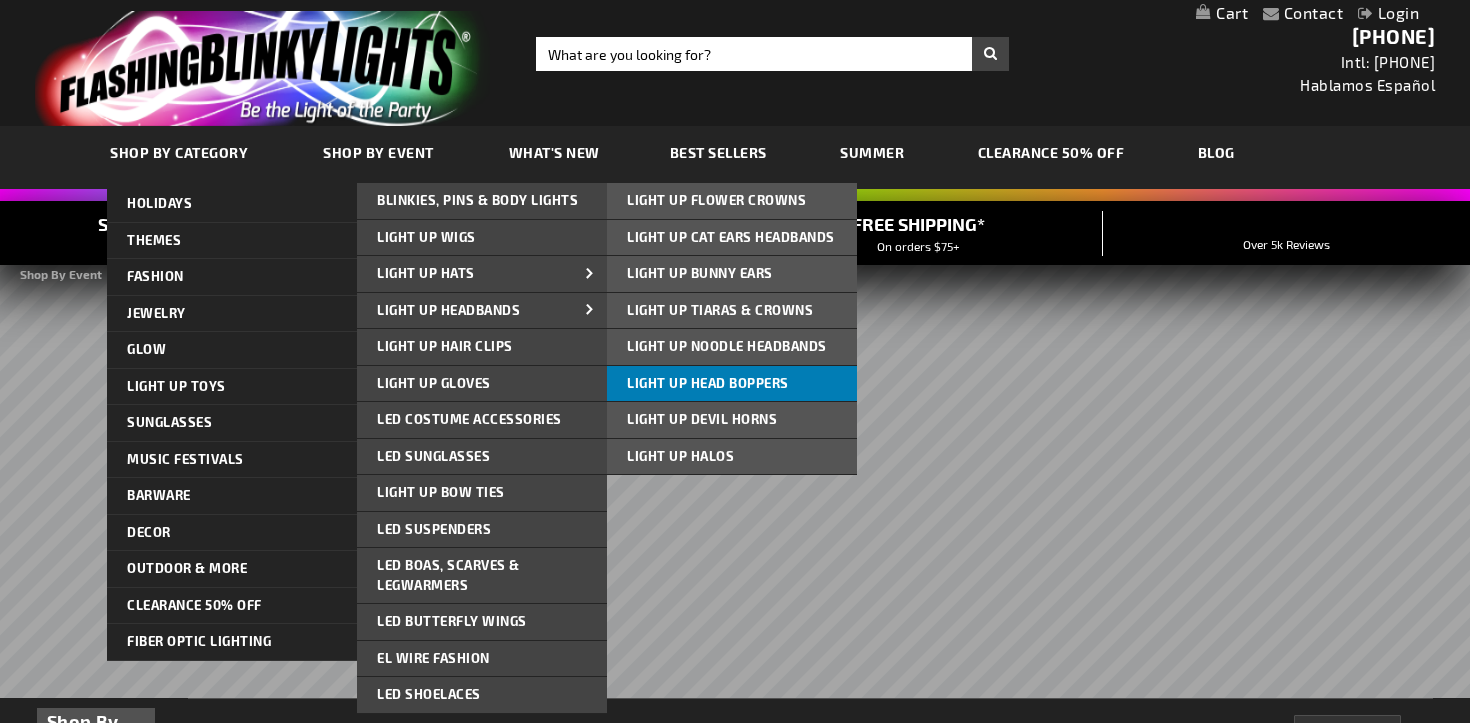 click on "Light Up Head Boppers" at bounding box center [708, 383] 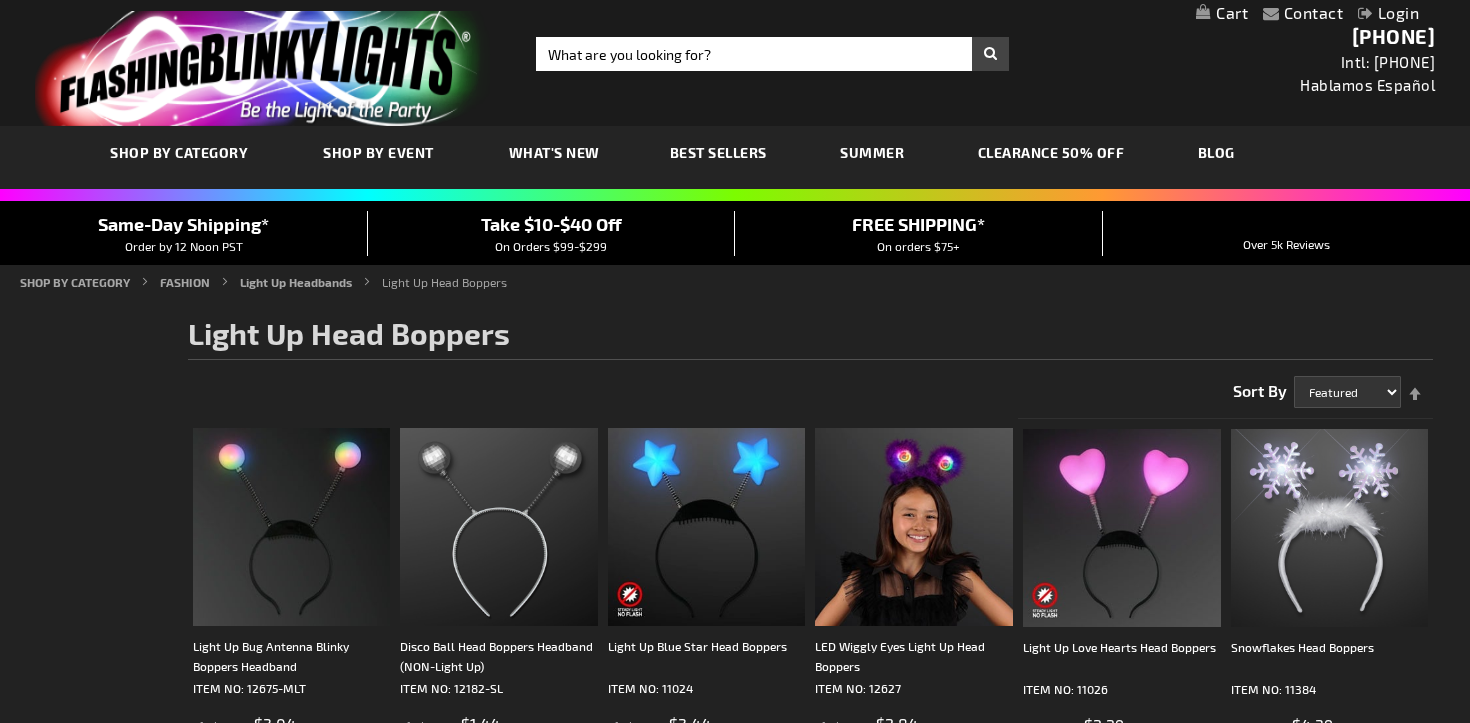 scroll, scrollTop: 0, scrollLeft: 0, axis: both 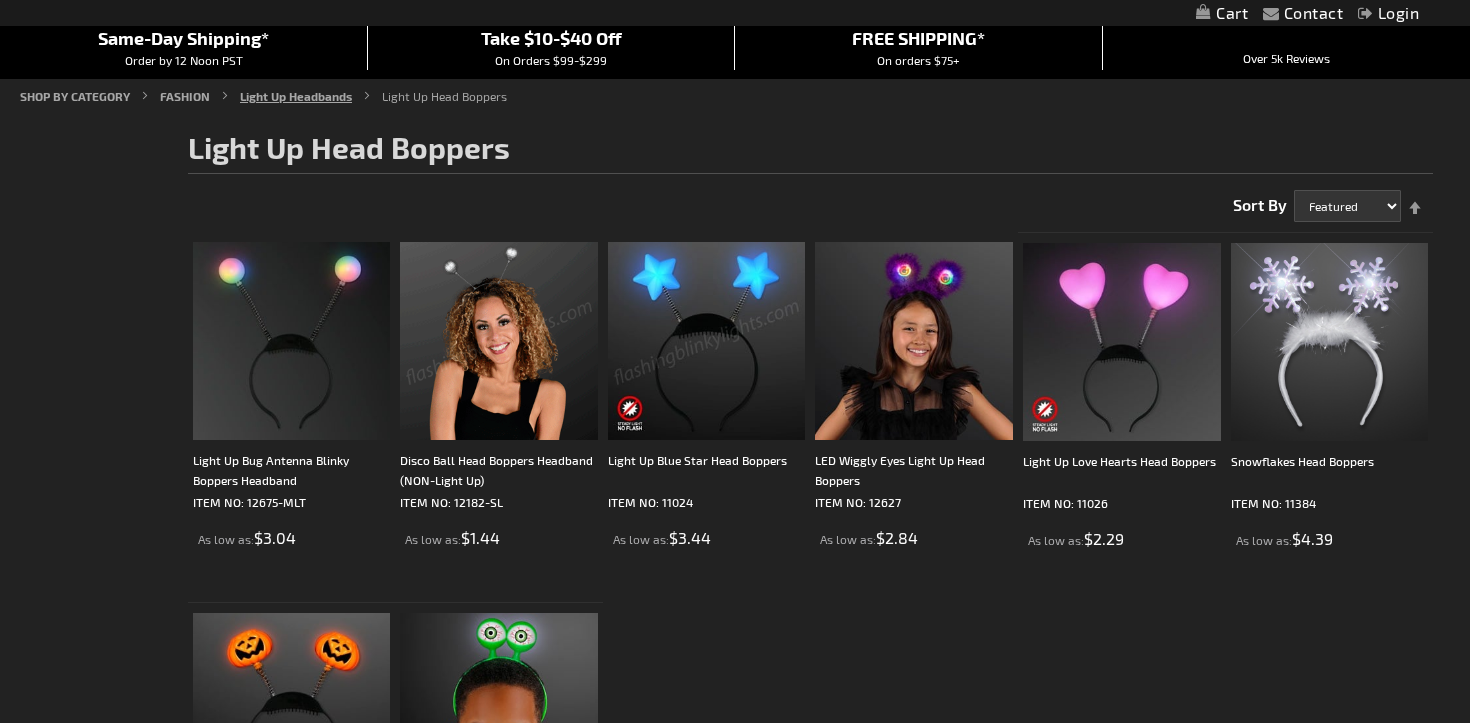 click on "Light Up Headbands" at bounding box center [296, 96] 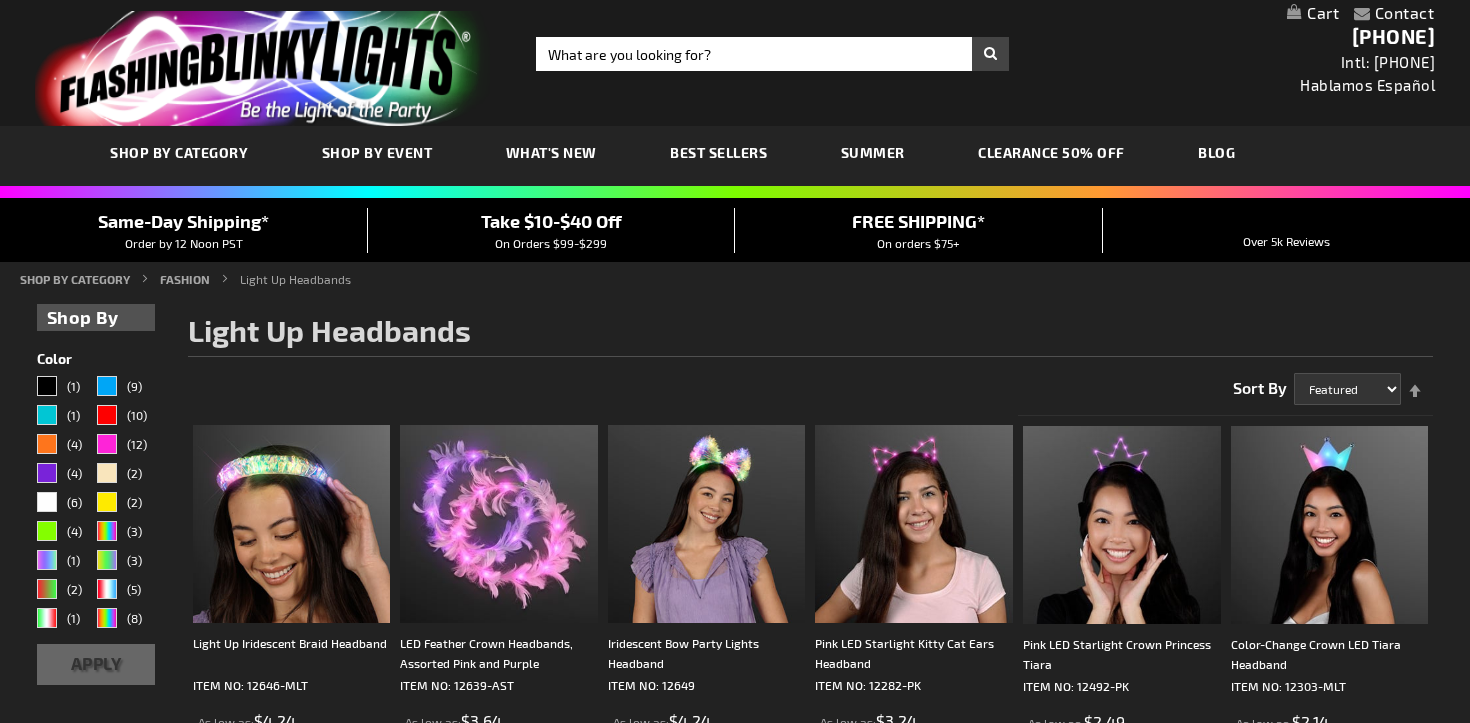 scroll, scrollTop: 0, scrollLeft: 0, axis: both 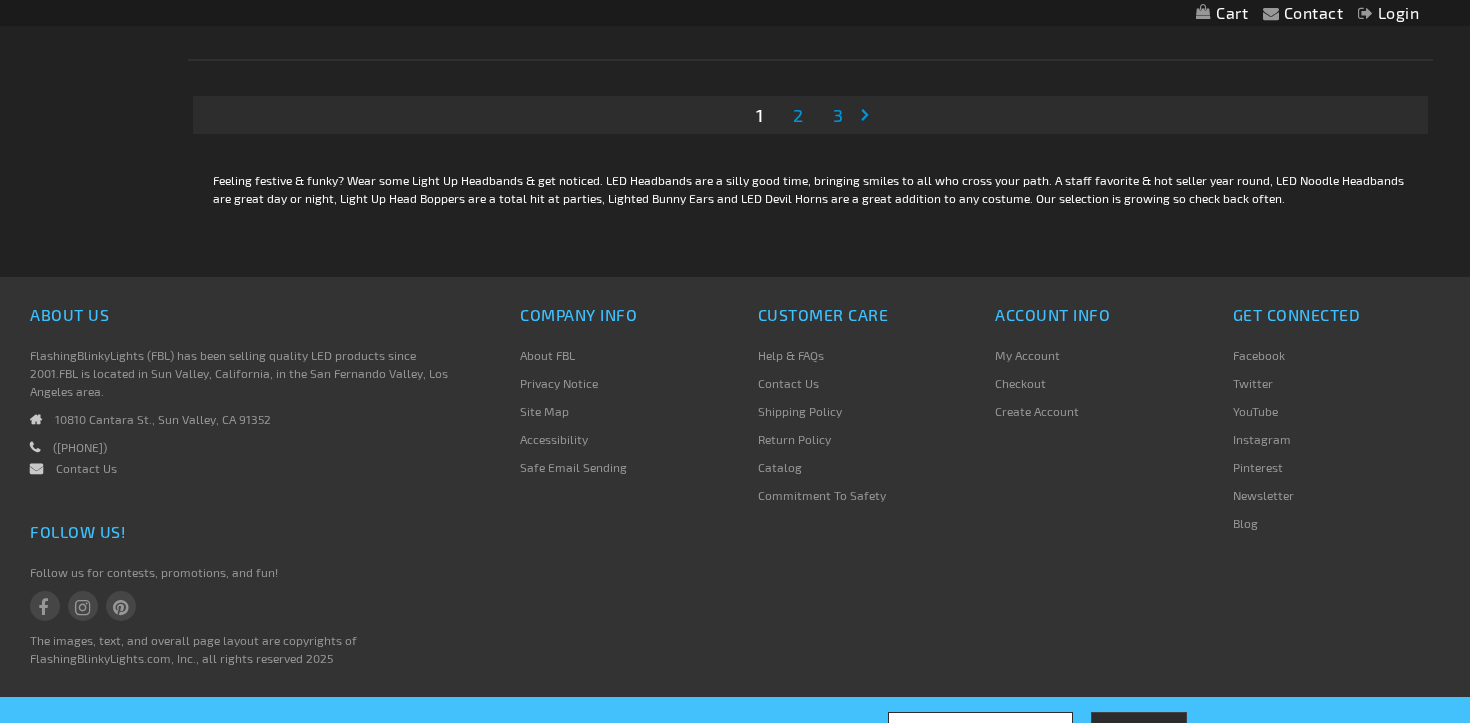 click on "2" at bounding box center (798, 115) 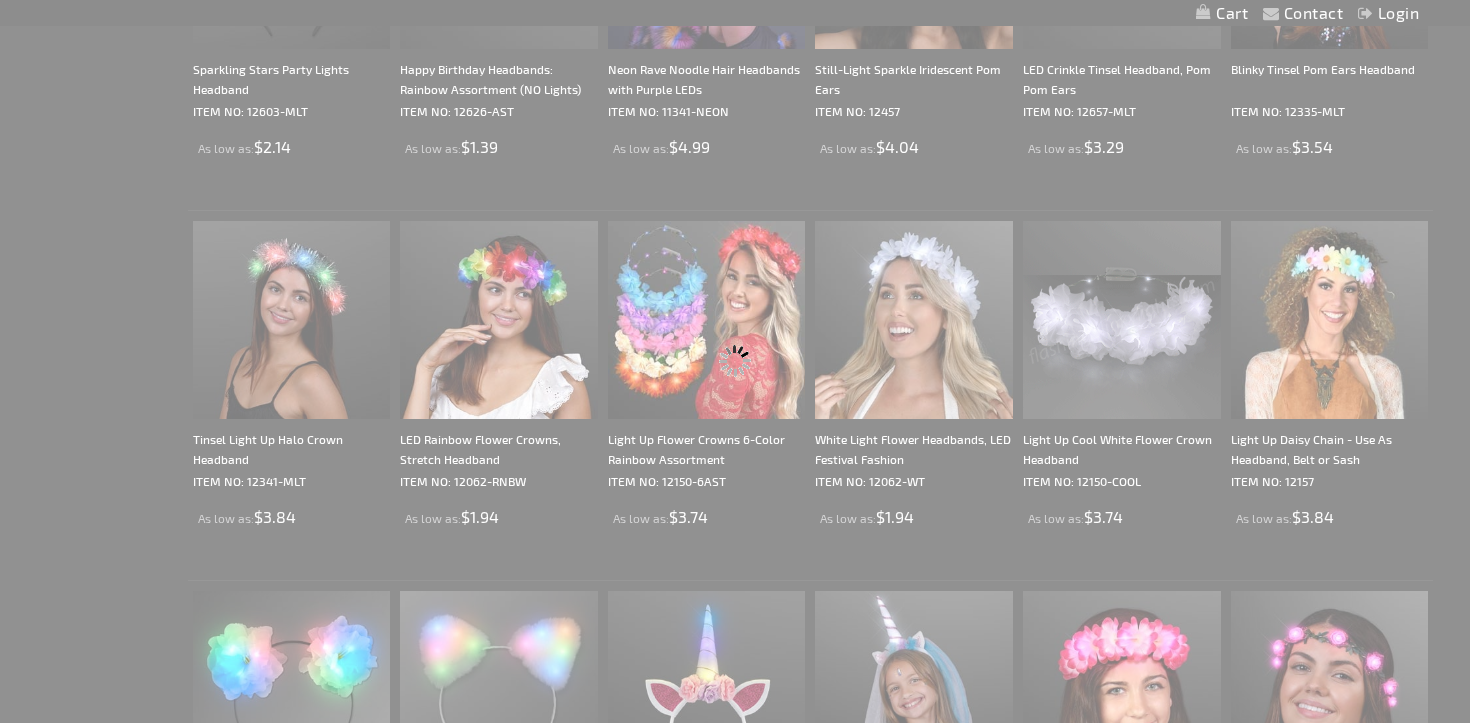 scroll, scrollTop: 228, scrollLeft: 0, axis: vertical 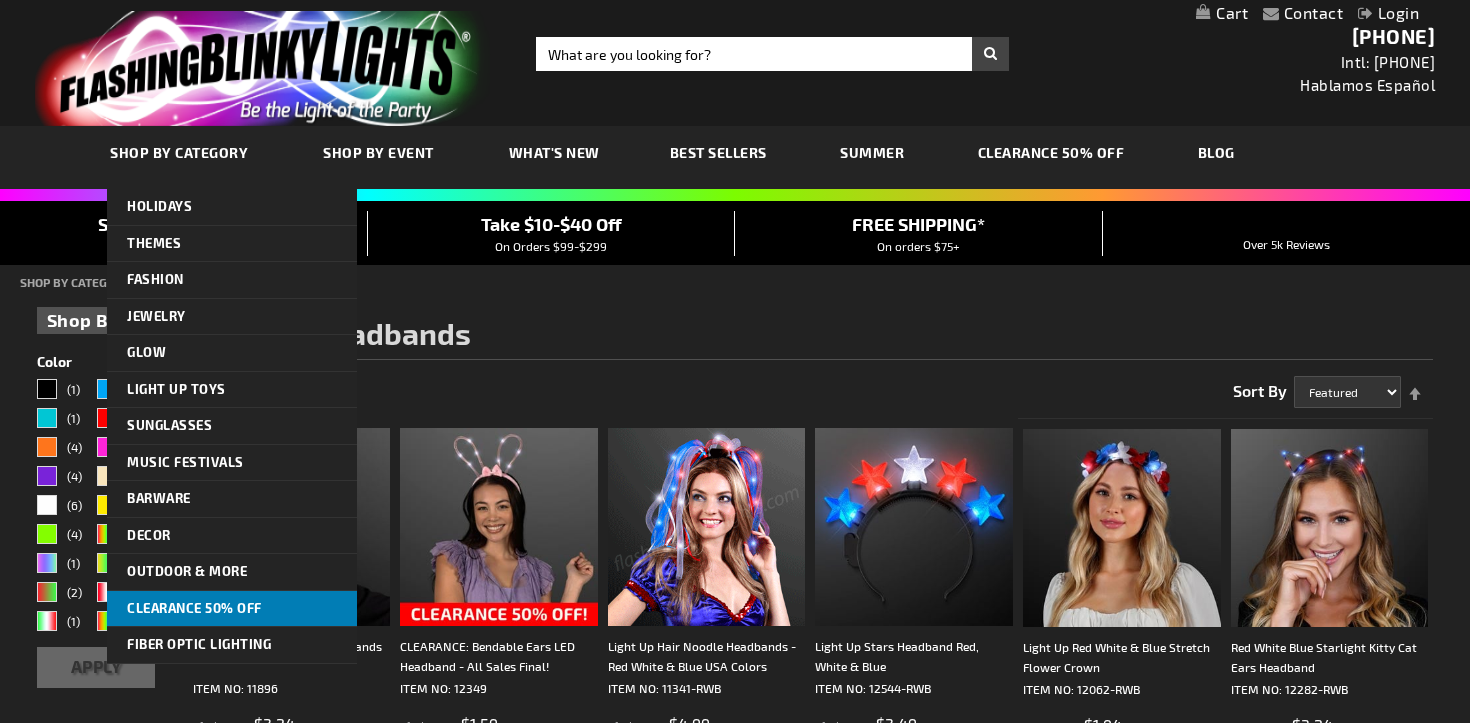click on "CLEARANCE 50% OFF" at bounding box center [232, 609] 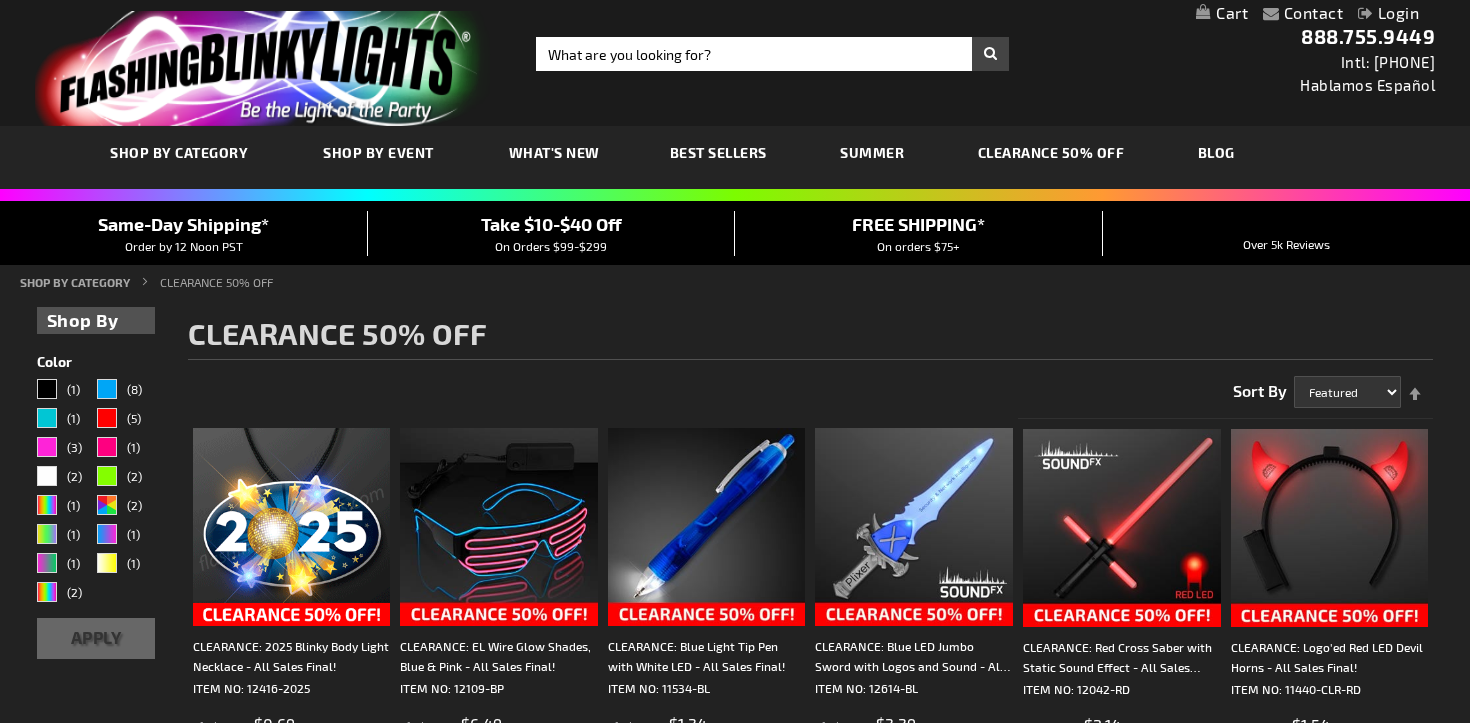 scroll, scrollTop: 0, scrollLeft: 0, axis: both 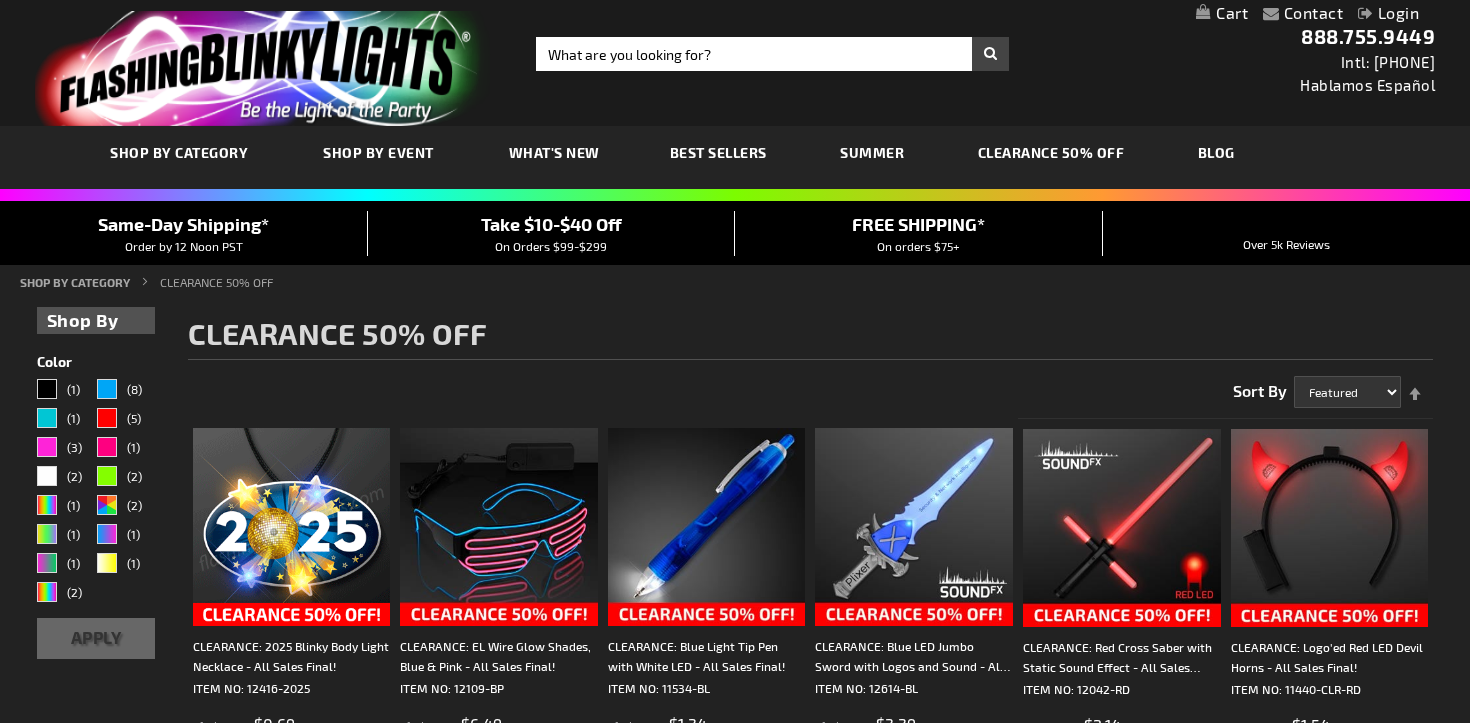 click at bounding box center [263, 68] 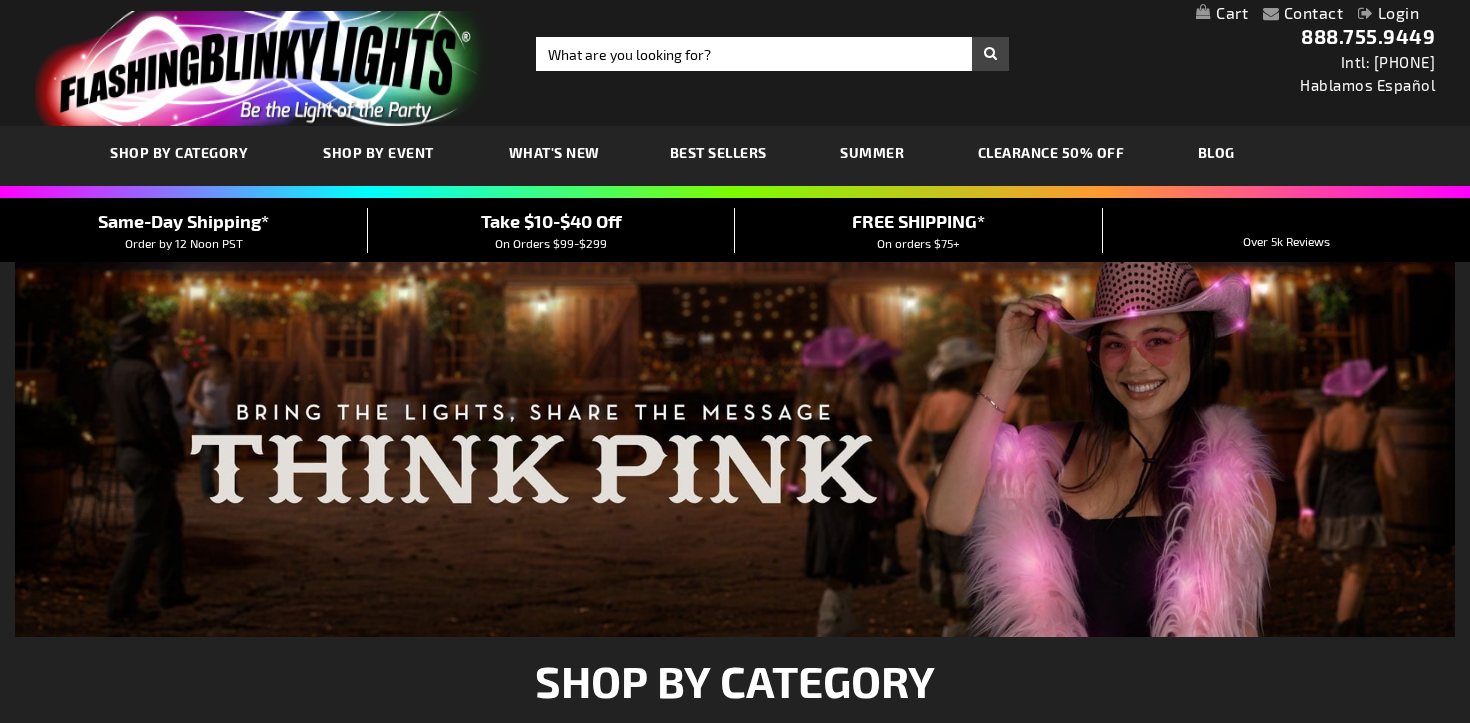 scroll, scrollTop: 0, scrollLeft: 0, axis: both 